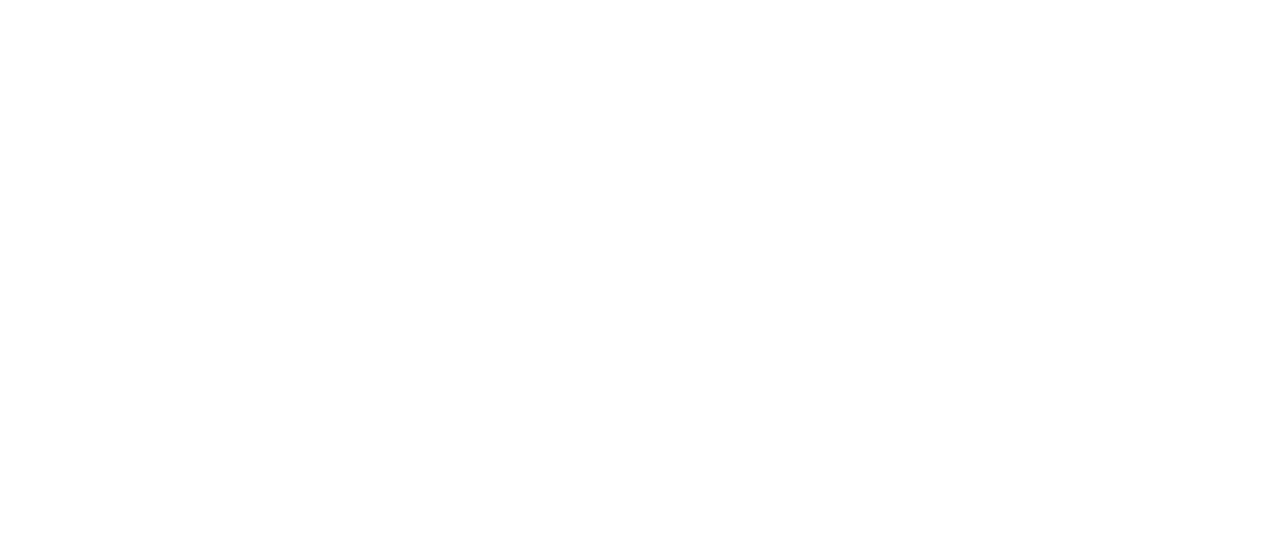 scroll, scrollTop: 0, scrollLeft: 0, axis: both 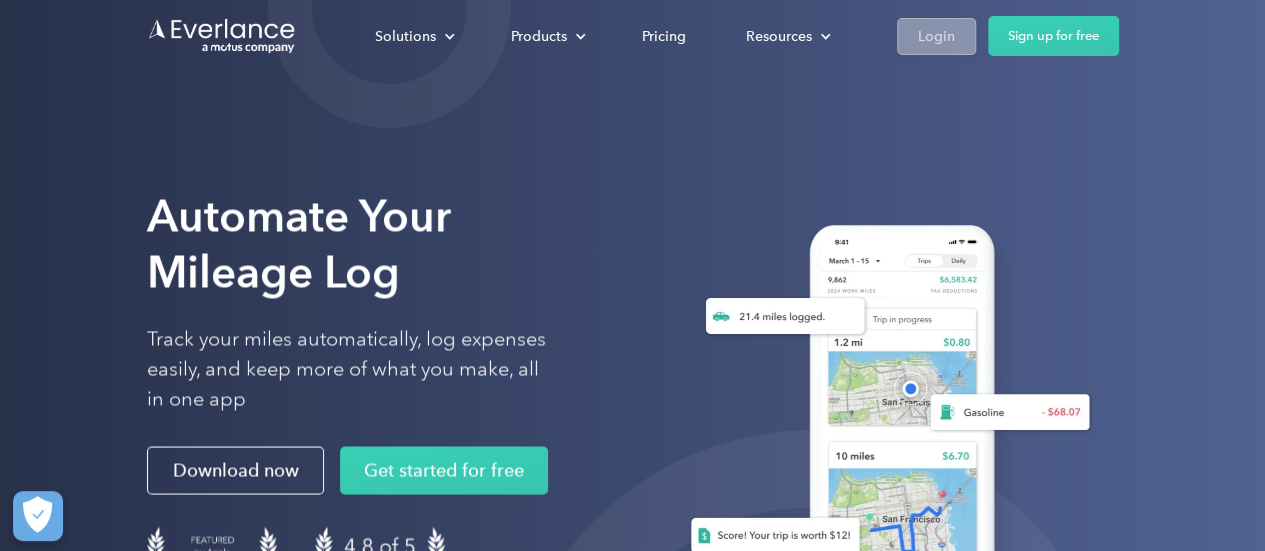 click on "Login" at bounding box center [936, 36] 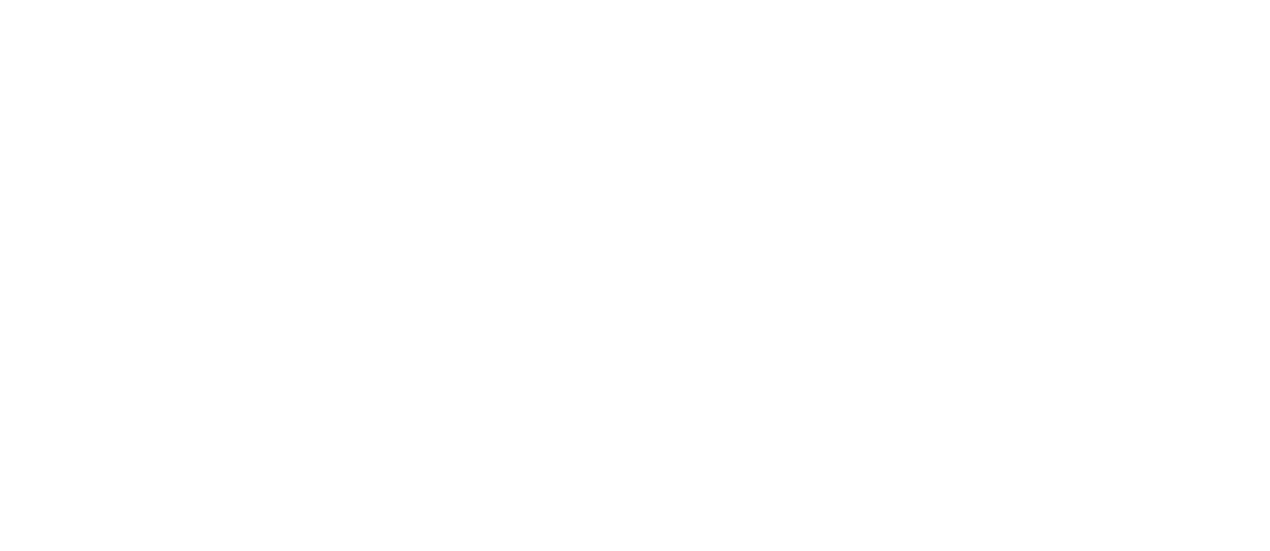 scroll, scrollTop: 0, scrollLeft: 0, axis: both 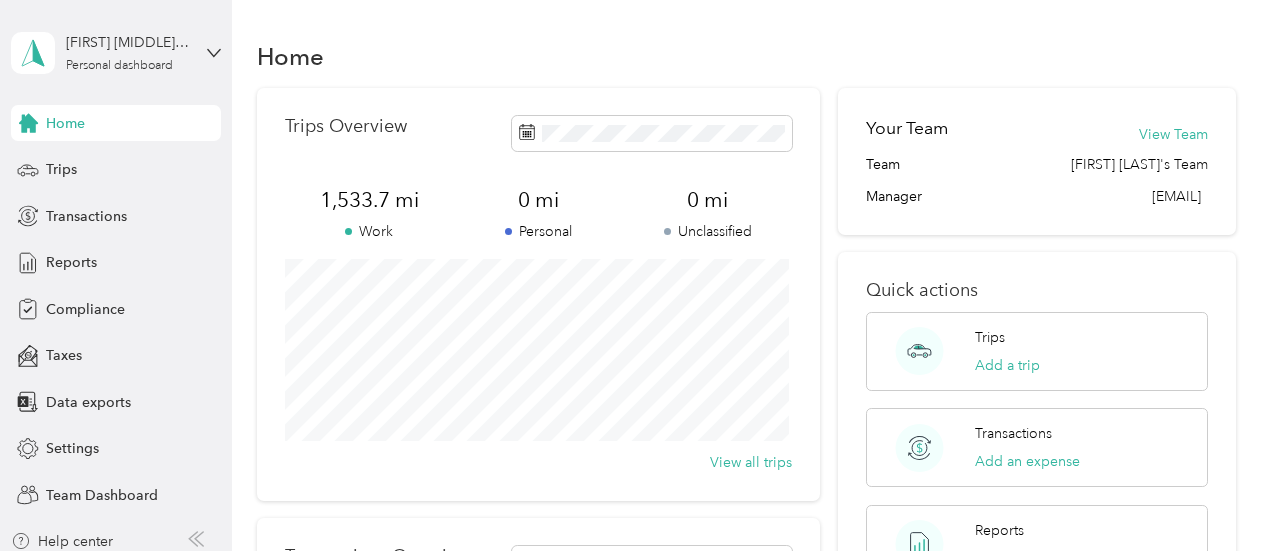 click on "[FIRST] [MIDDLE] [LAST] Personal dashboard" at bounding box center (116, 53) 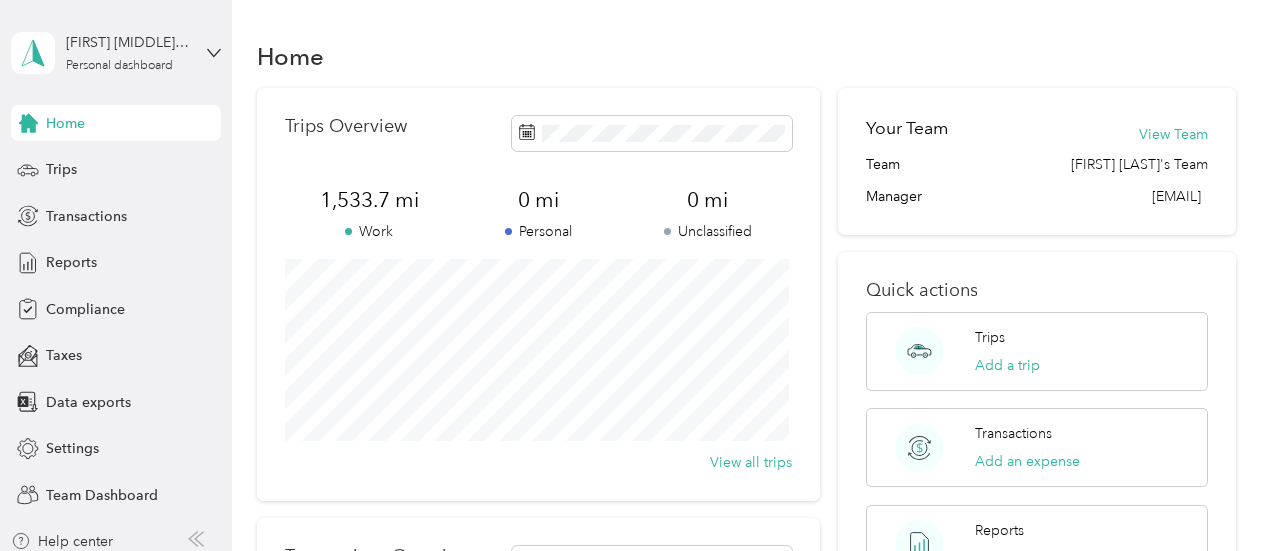 click on "Team dashboard" at bounding box center (156, 160) 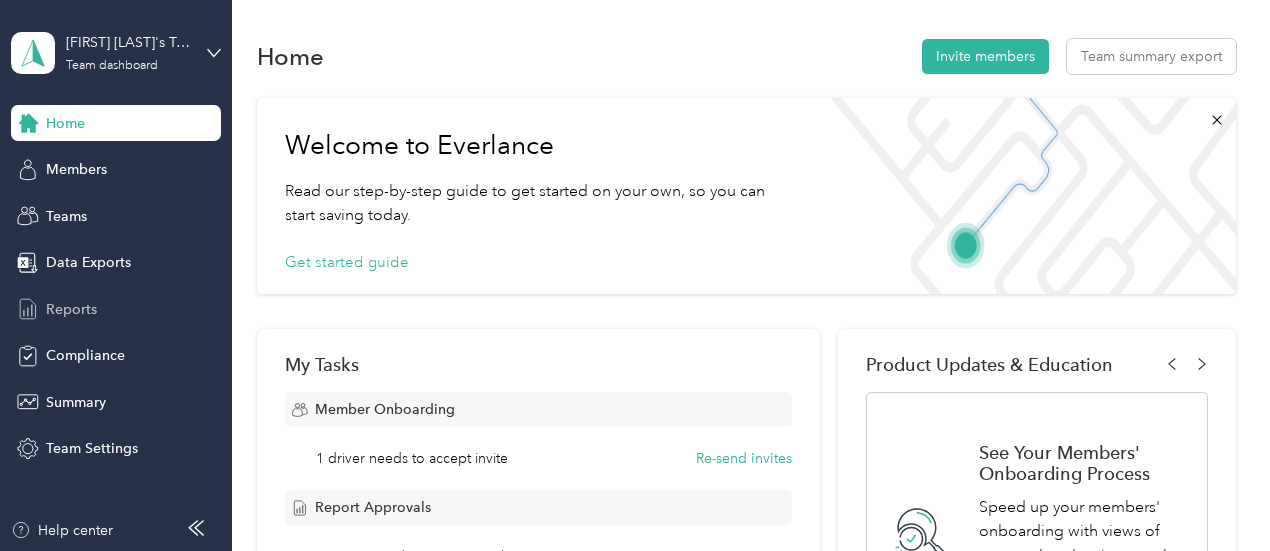 click on "Reports" at bounding box center (116, 309) 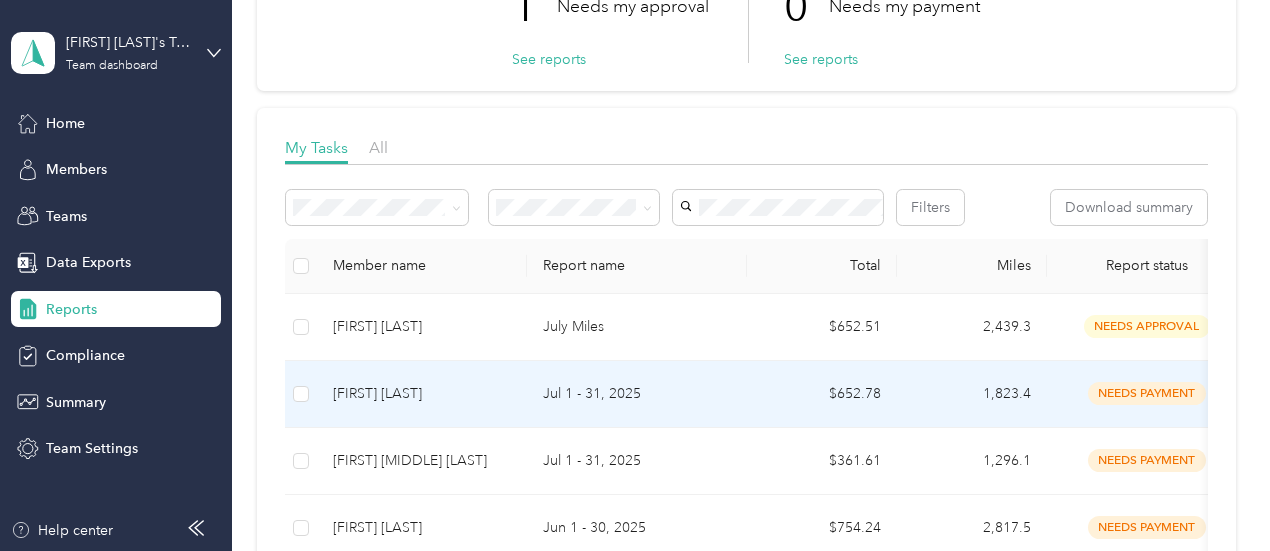 scroll, scrollTop: 183, scrollLeft: 0, axis: vertical 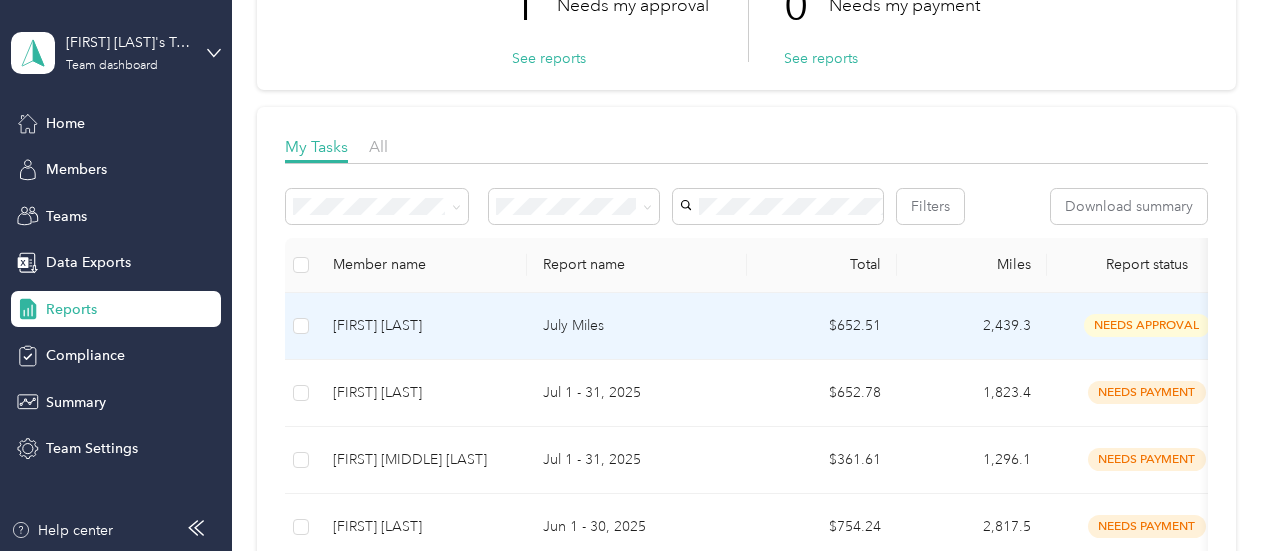 click on "July Miles" at bounding box center (637, 326) 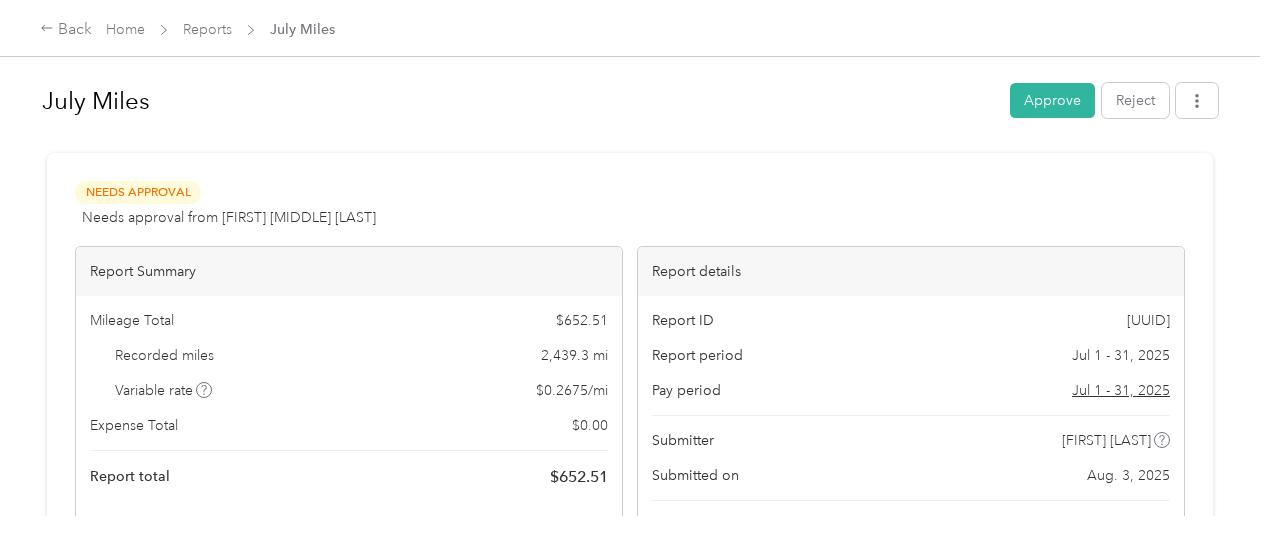 click on "Approve" at bounding box center (1052, 100) 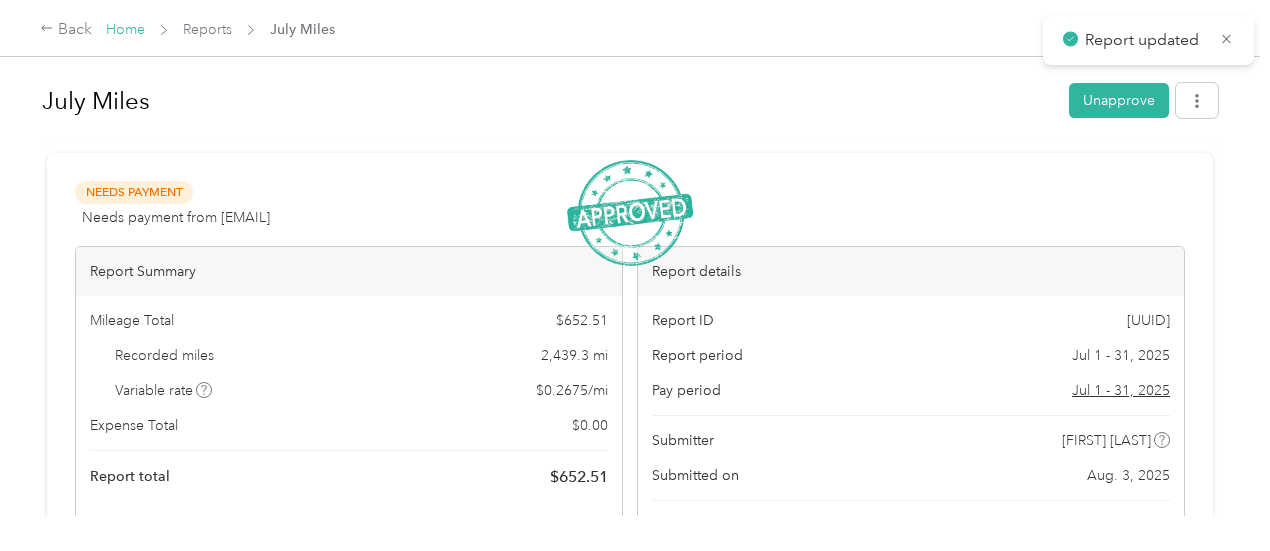 click on "Home" at bounding box center (125, 29) 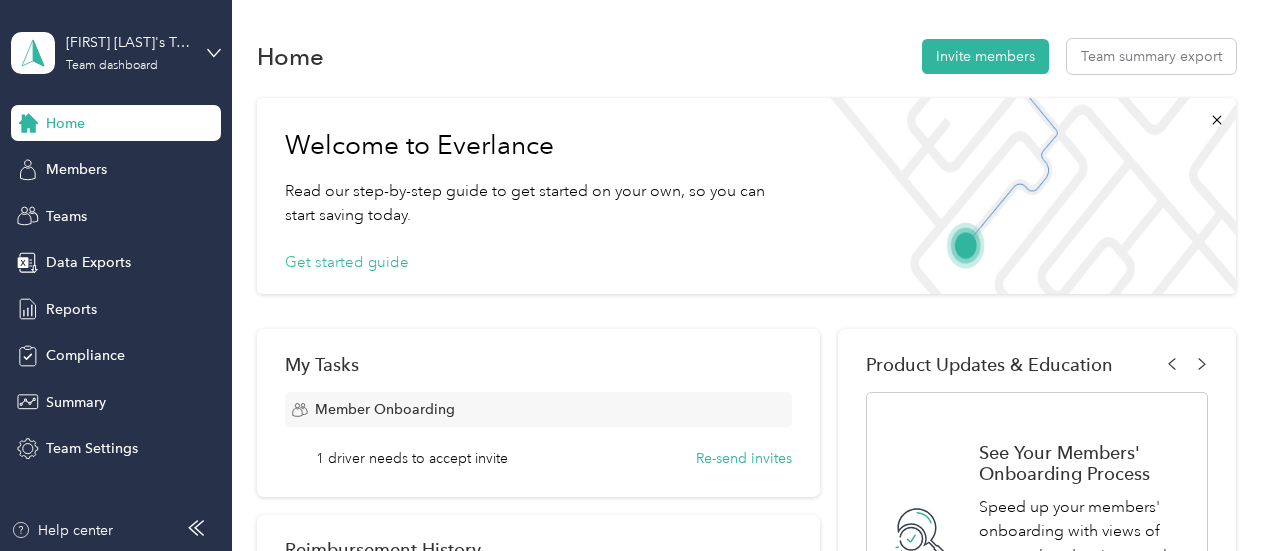 click on "1 driver needs to accept invite" at bounding box center (412, 458) 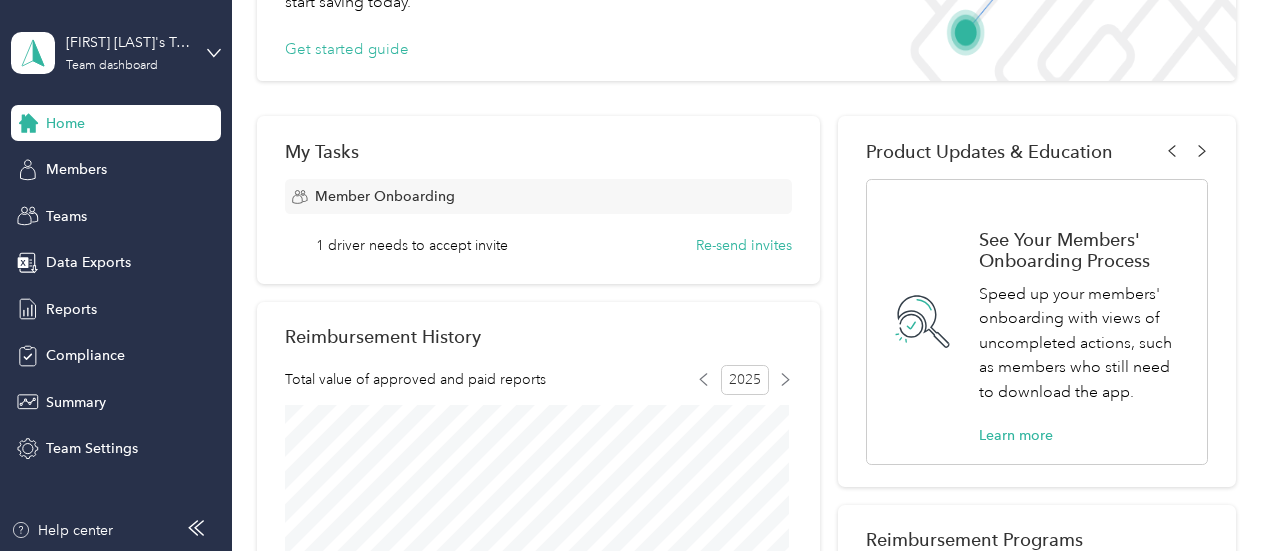 scroll, scrollTop: 0, scrollLeft: 0, axis: both 